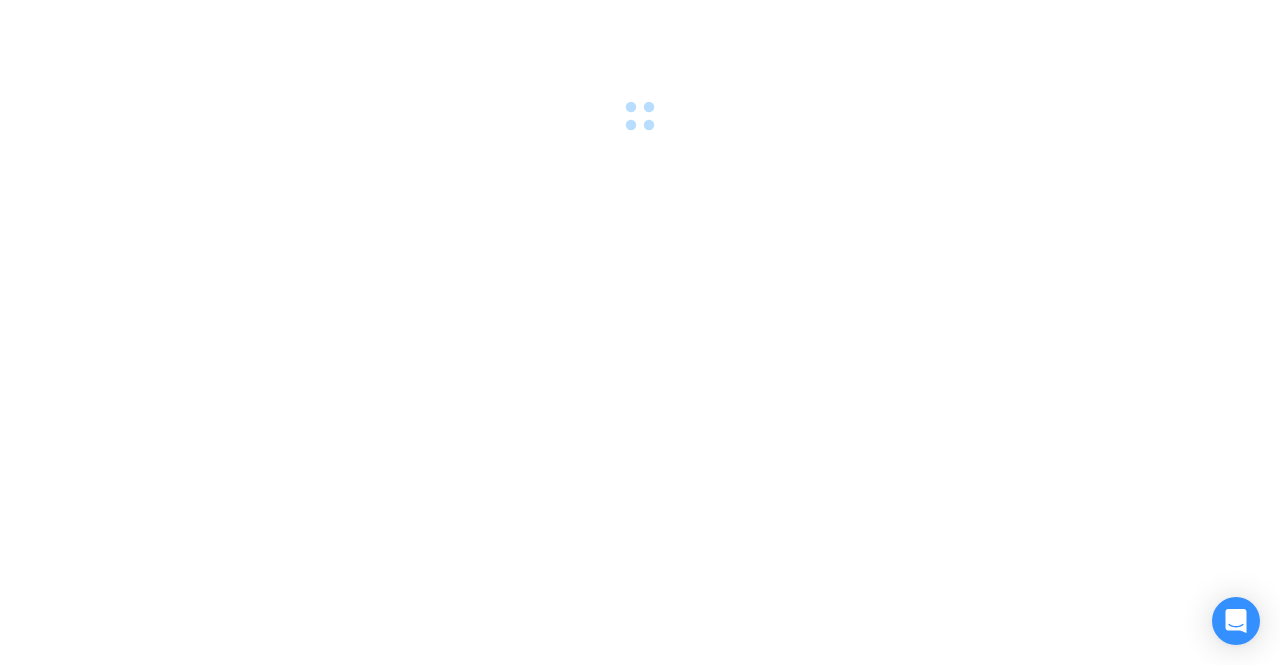 scroll, scrollTop: 0, scrollLeft: 0, axis: both 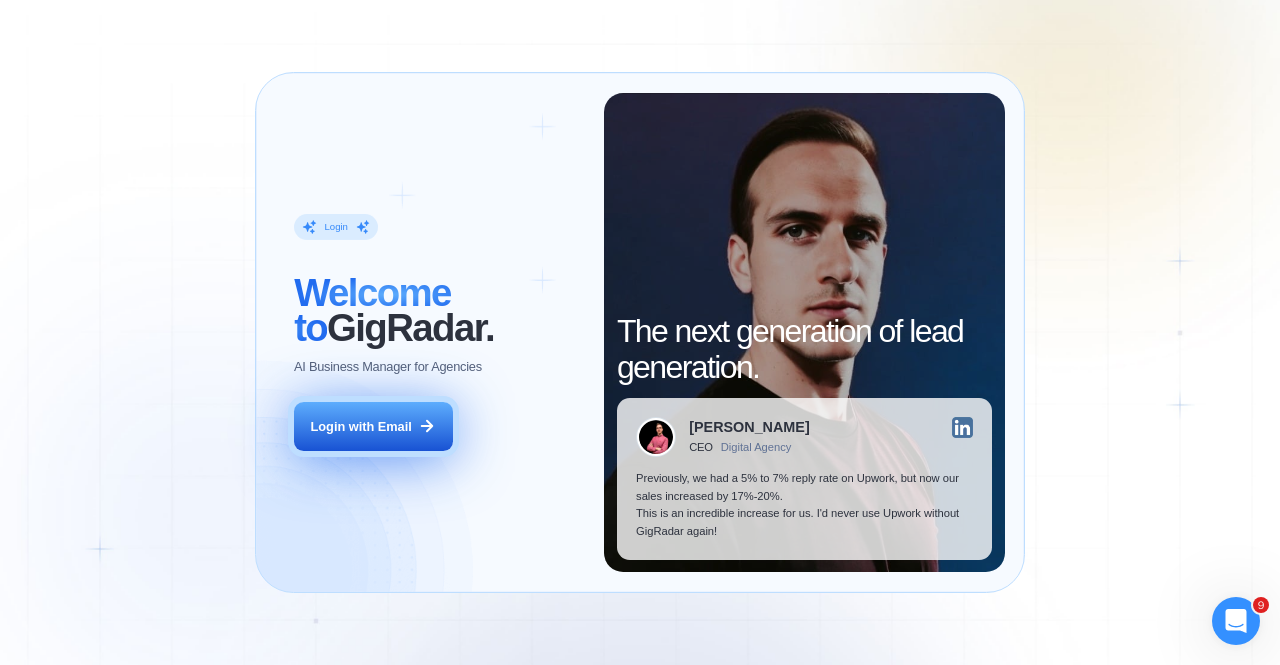 click on "Login with Email" at bounding box center (361, 427) 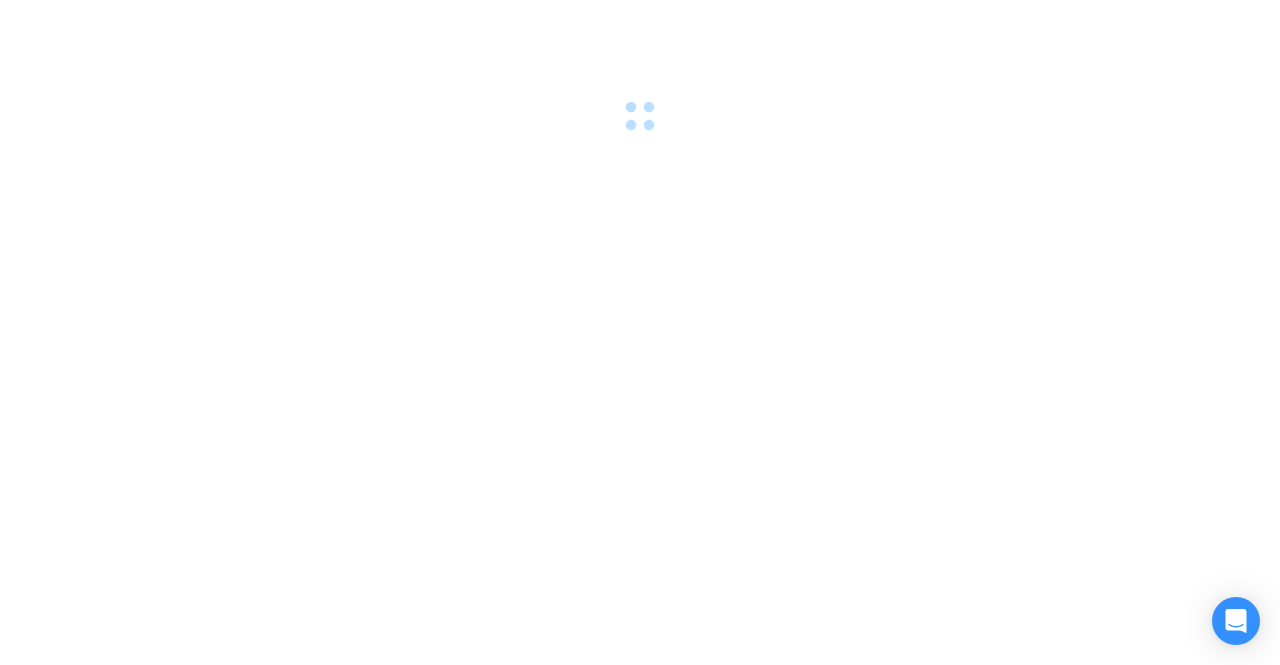 scroll, scrollTop: 0, scrollLeft: 0, axis: both 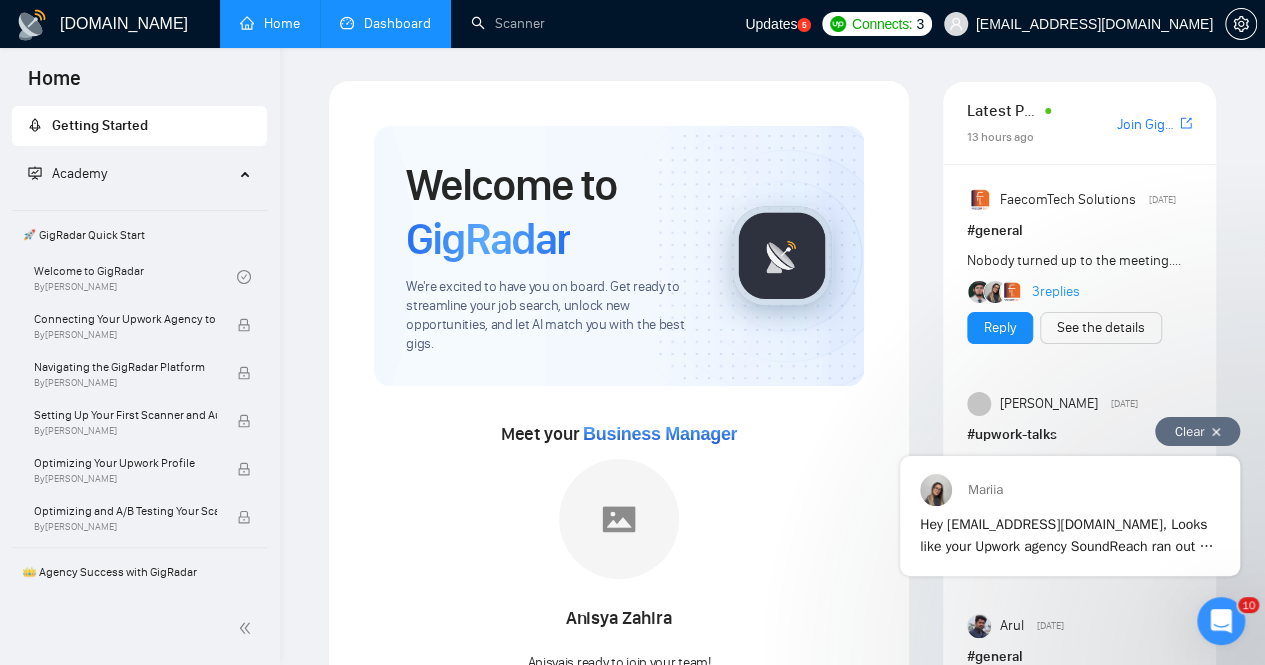 click on "Dashboard" at bounding box center (385, 23) 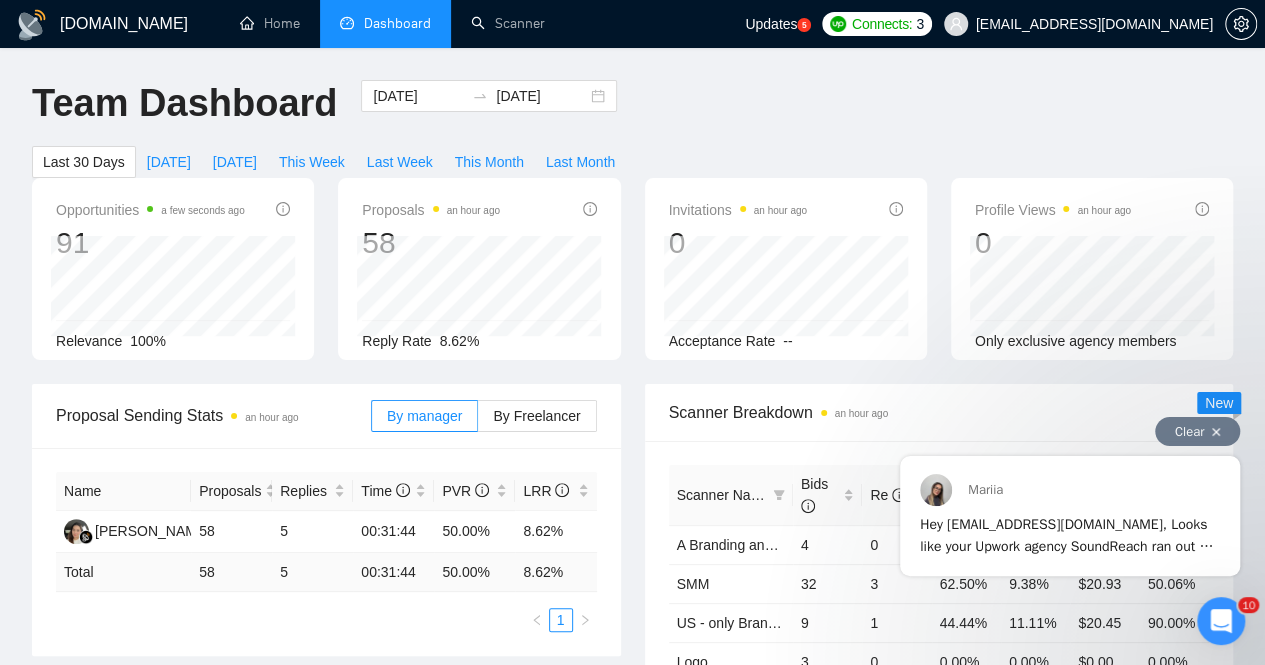 click at bounding box center [1216, 432] 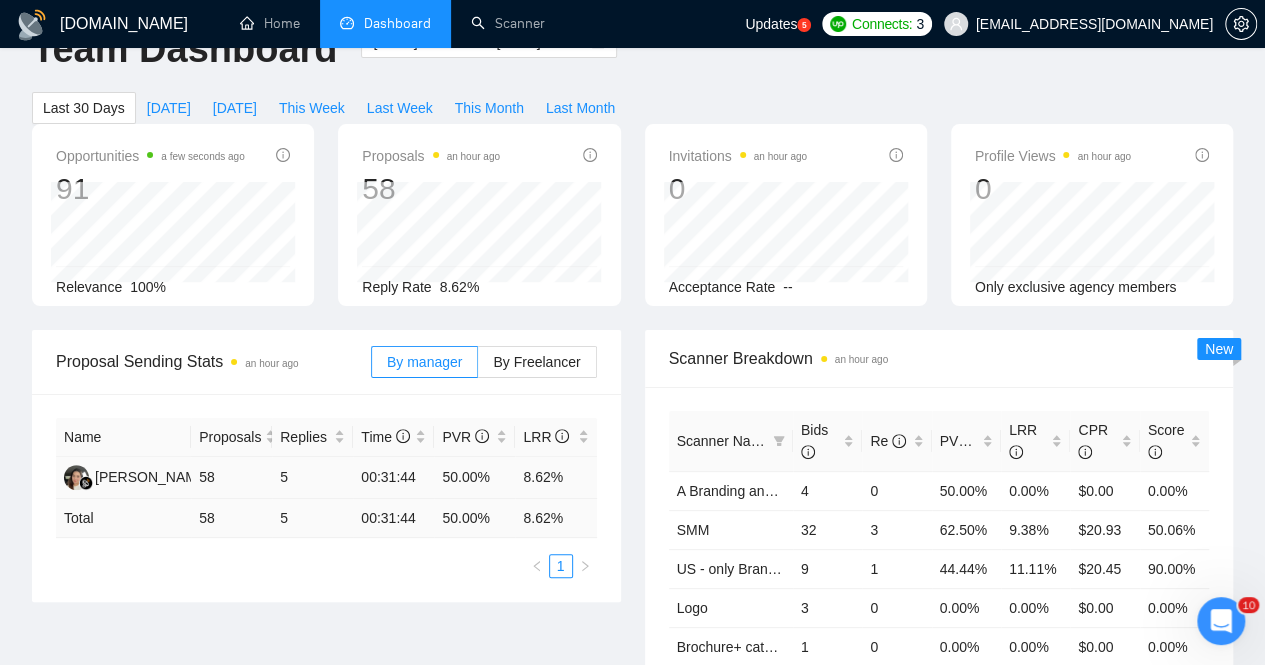 scroll, scrollTop: 0, scrollLeft: 0, axis: both 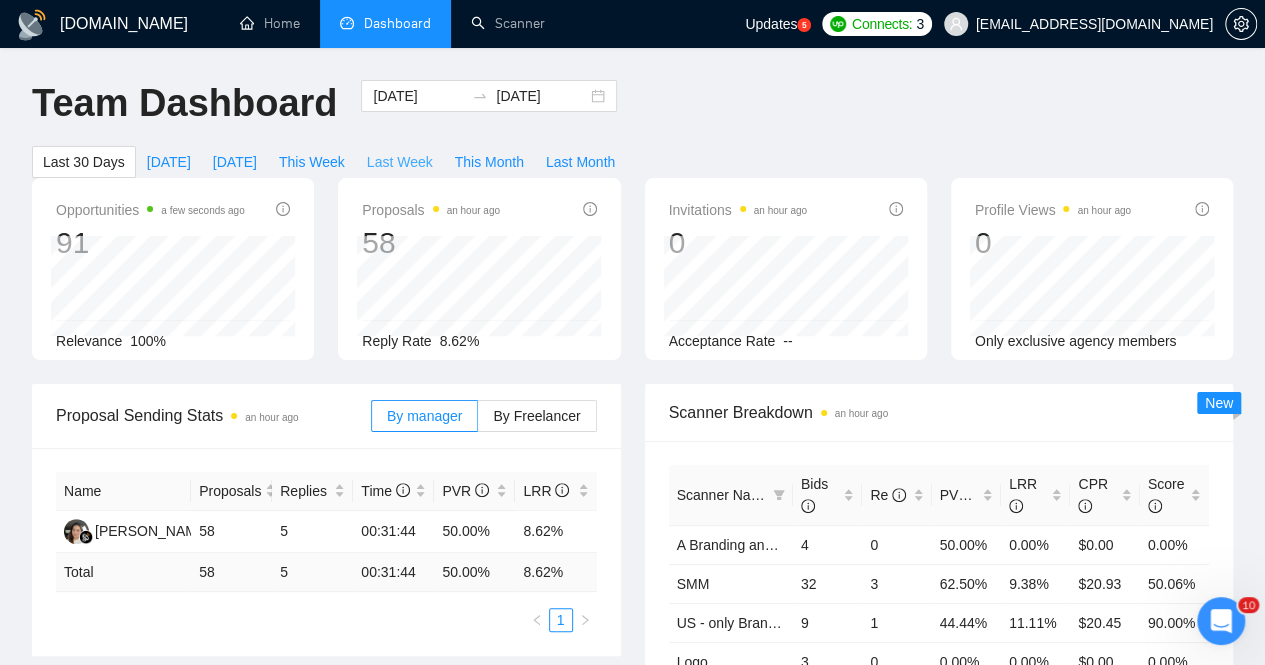 click on "Last Week" at bounding box center (400, 162) 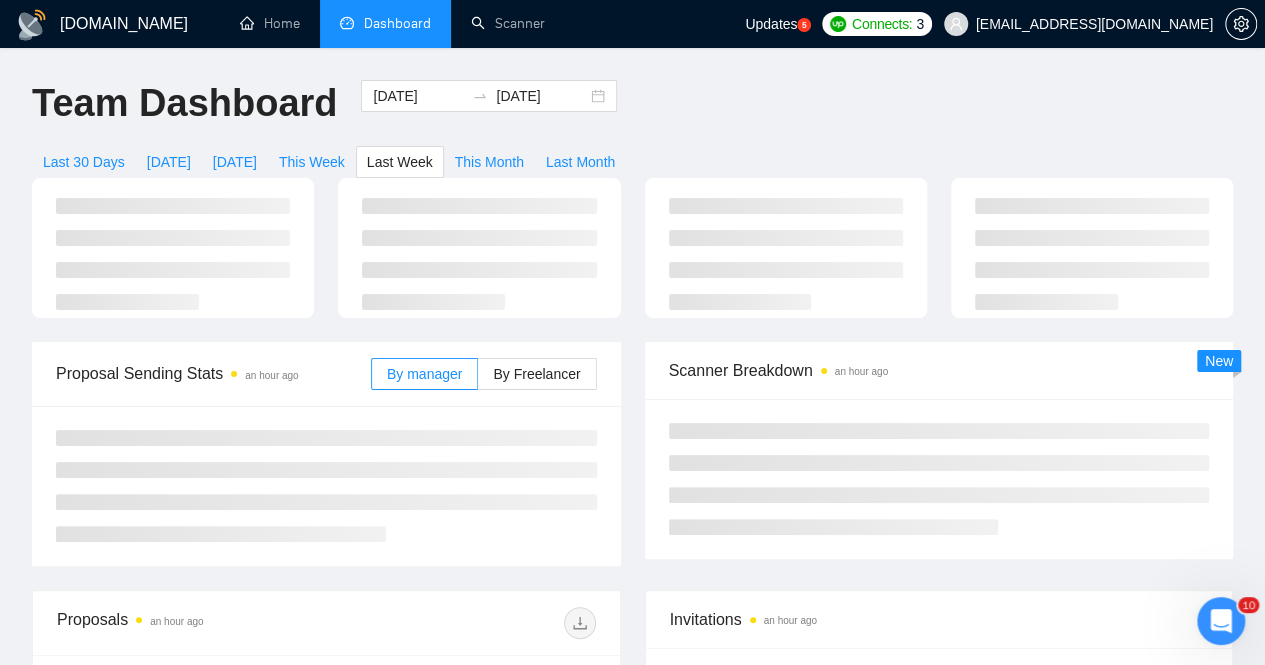 type on "[DATE]" 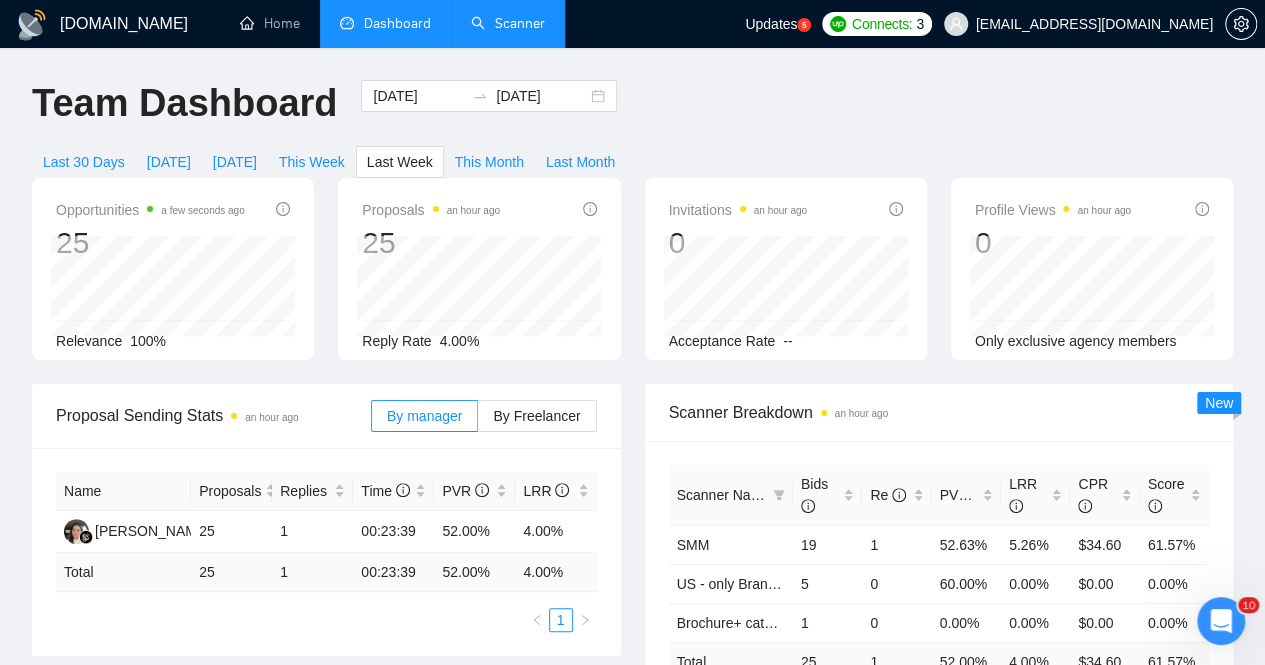 click on "Scanner" at bounding box center (508, 23) 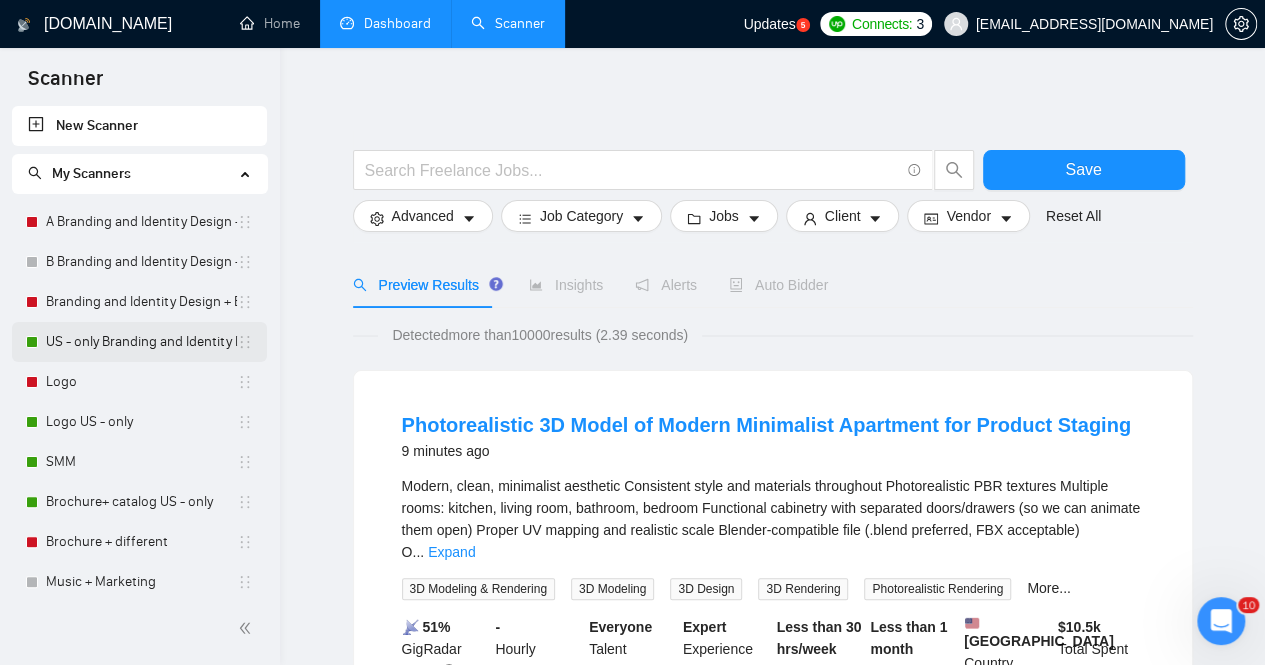 click on "US - only Branding and Identity Design" at bounding box center (141, 342) 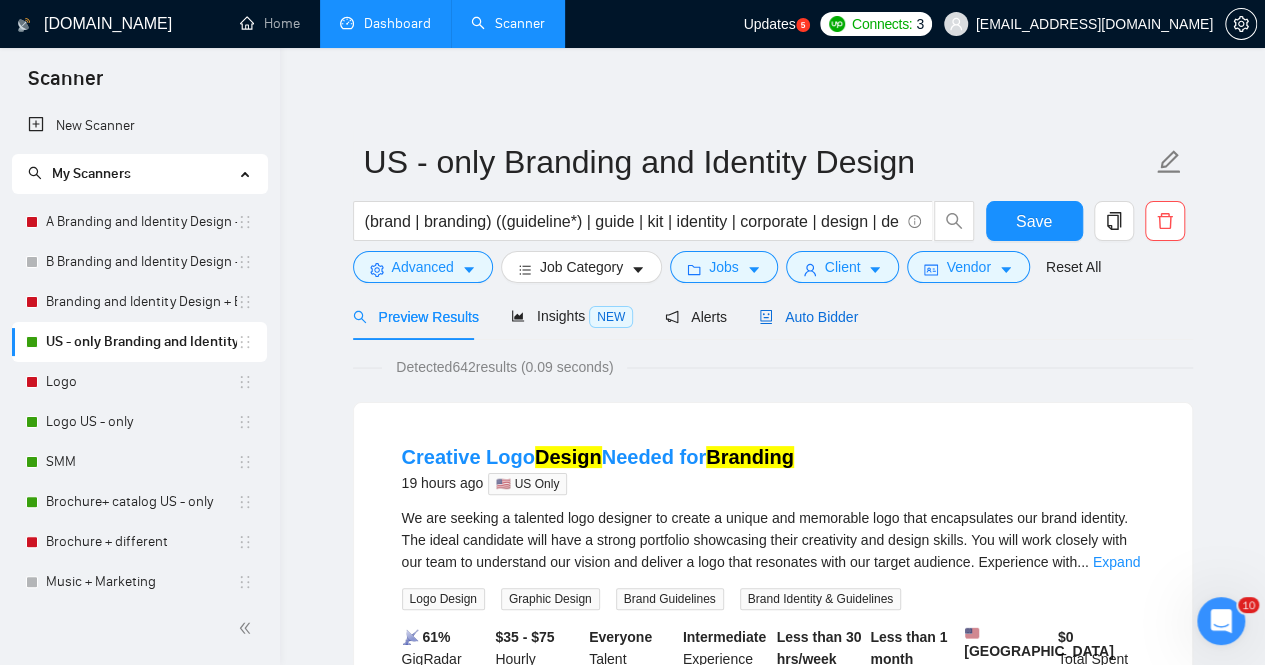 click on "Auto Bidder" at bounding box center [808, 317] 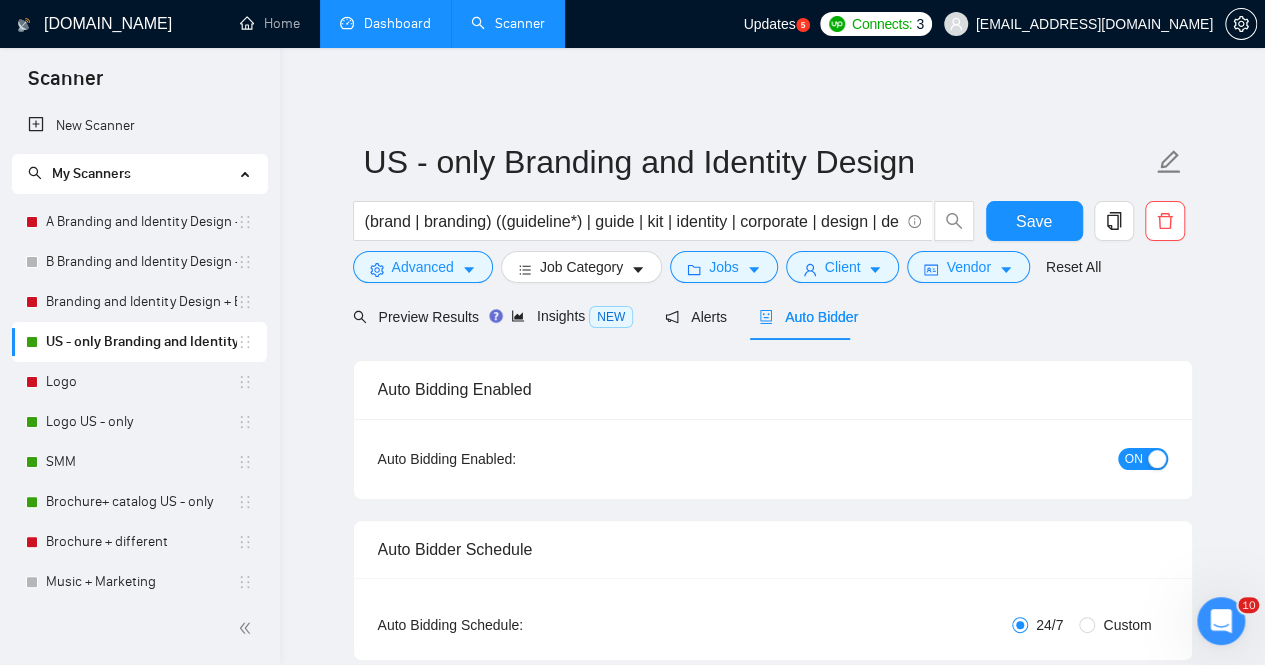 click on "ON" at bounding box center (1134, 459) 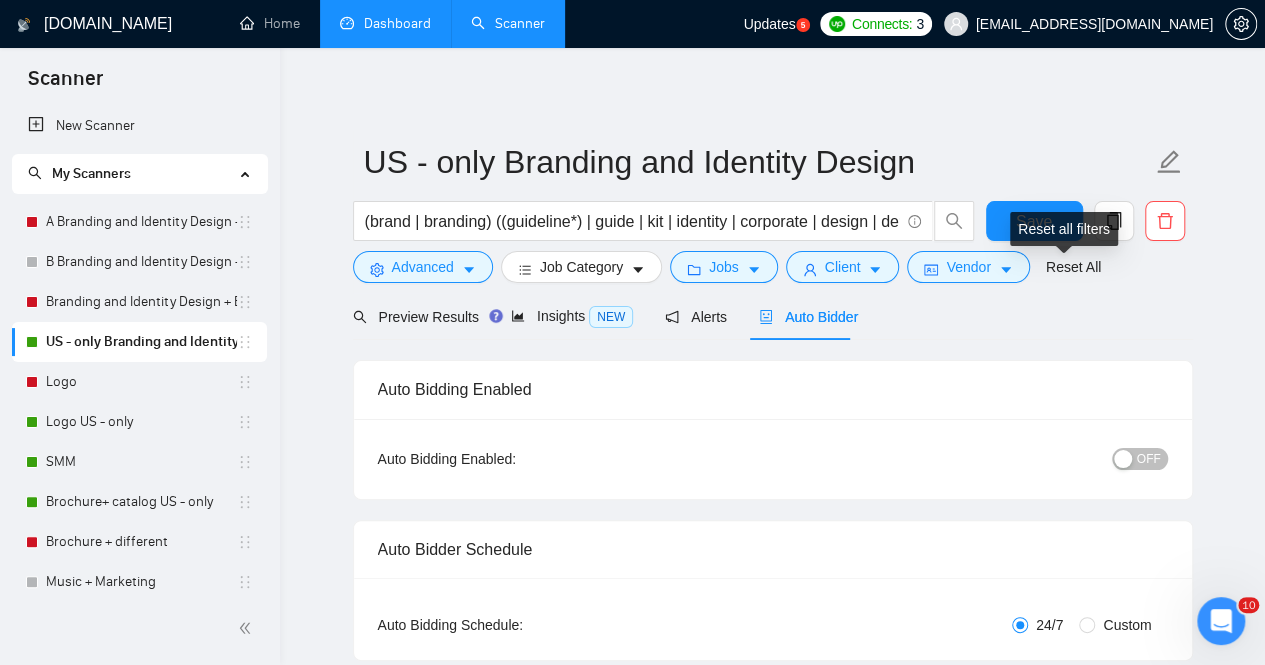 click on "Reset all filters" at bounding box center (1064, 229) 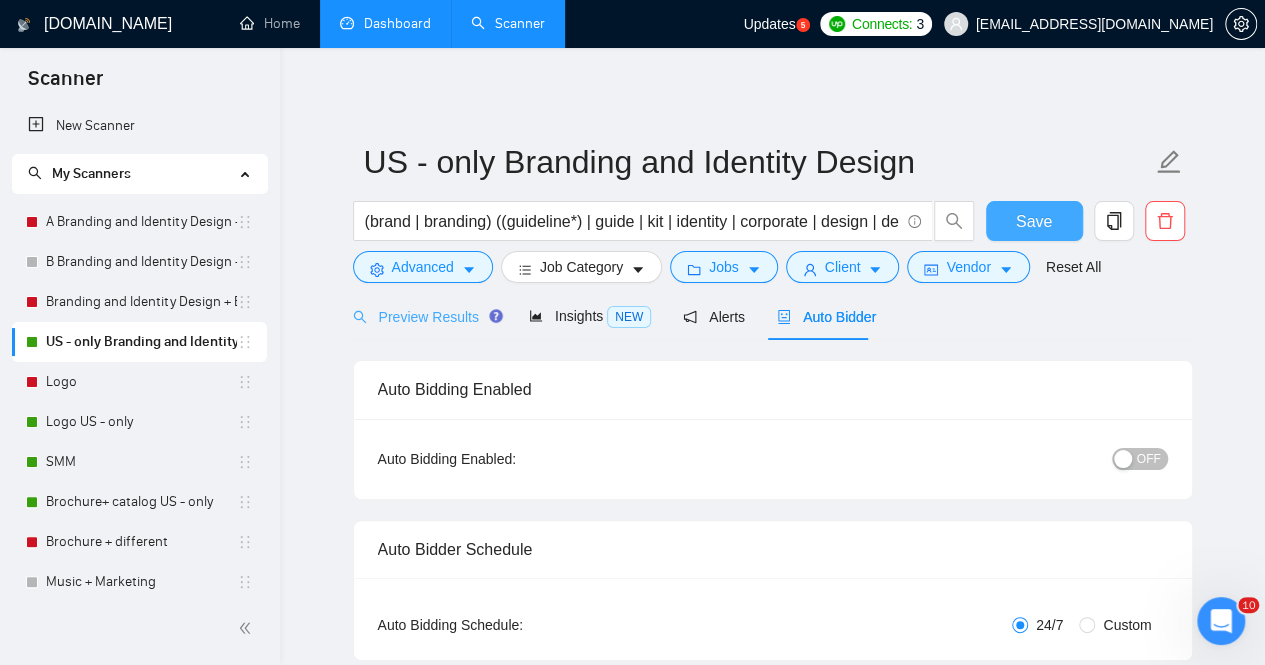 click on "Save" at bounding box center (1034, 221) 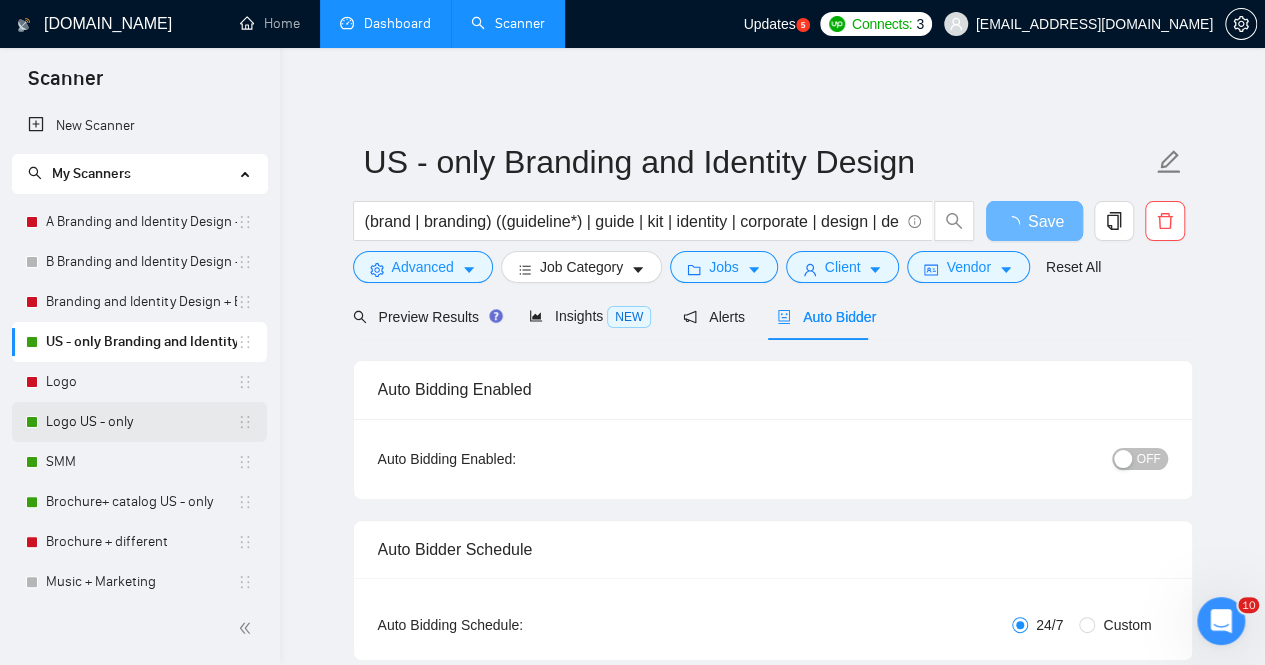 click on "Logo US - only" at bounding box center [141, 422] 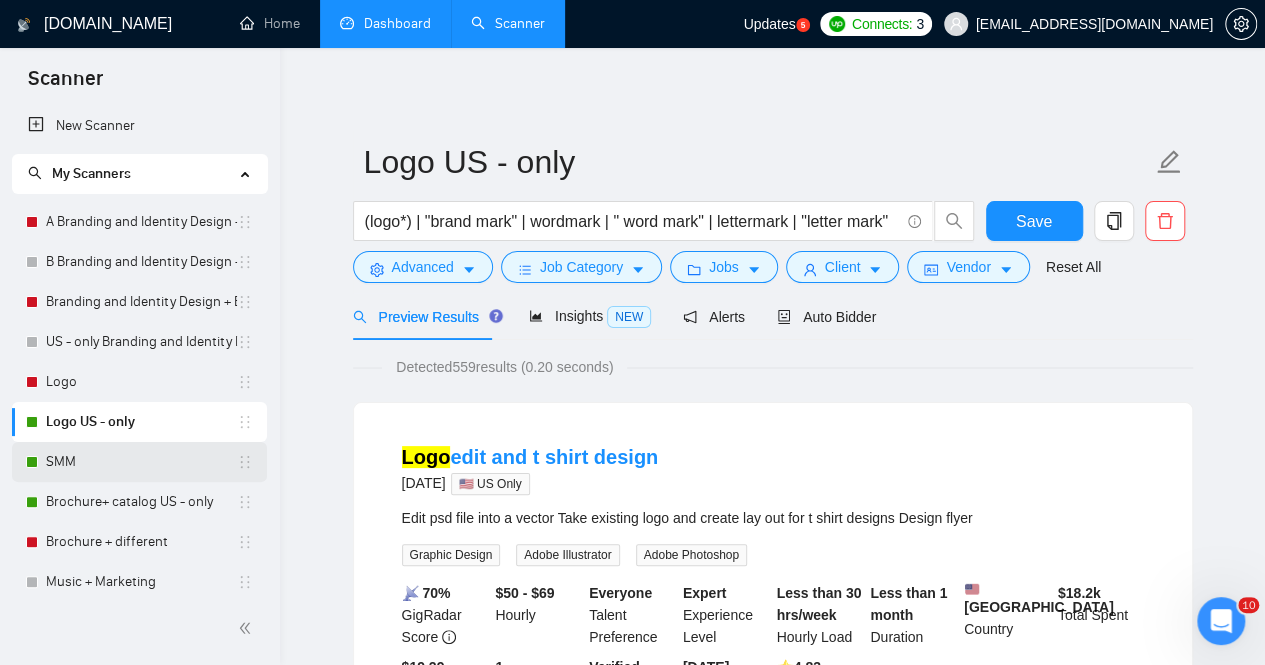 click on "SMM" at bounding box center [141, 462] 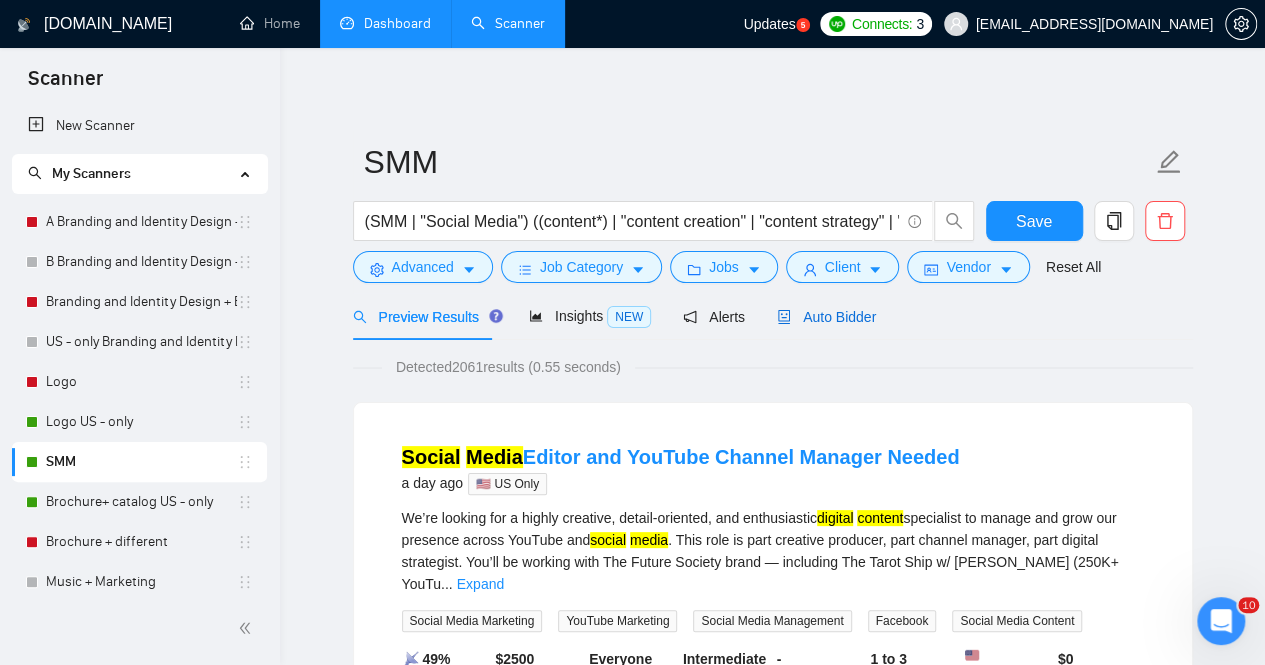click on "Auto Bidder" at bounding box center [826, 317] 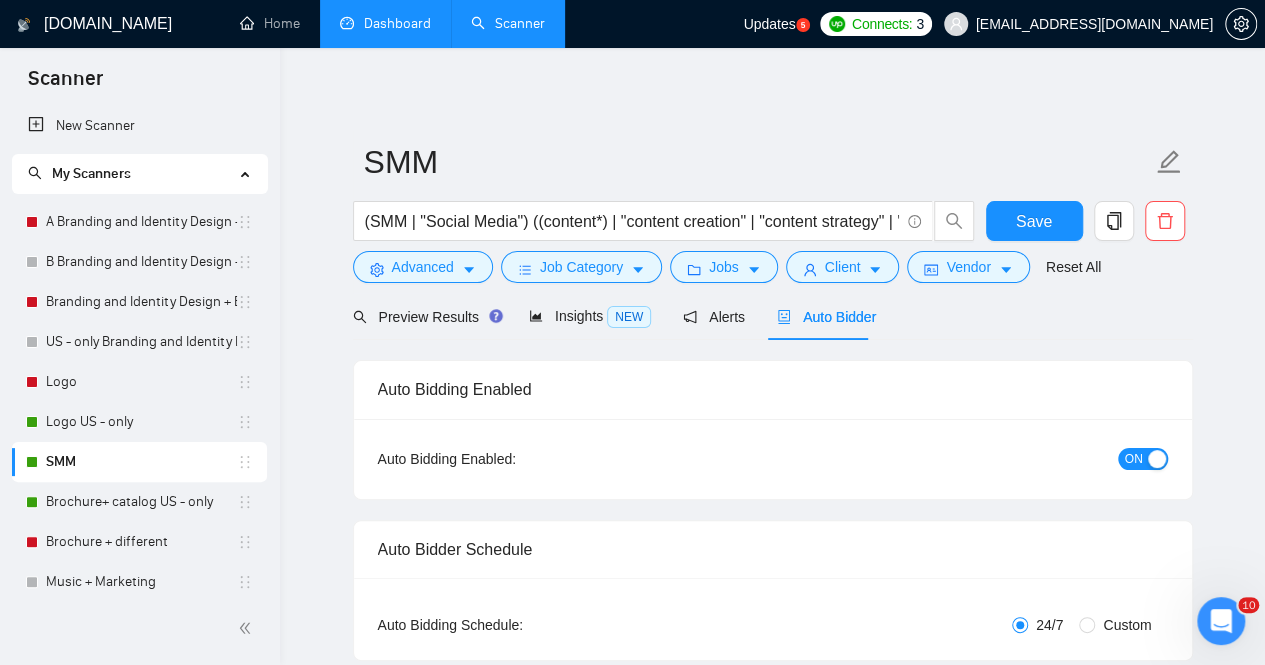 click at bounding box center (1157, 459) 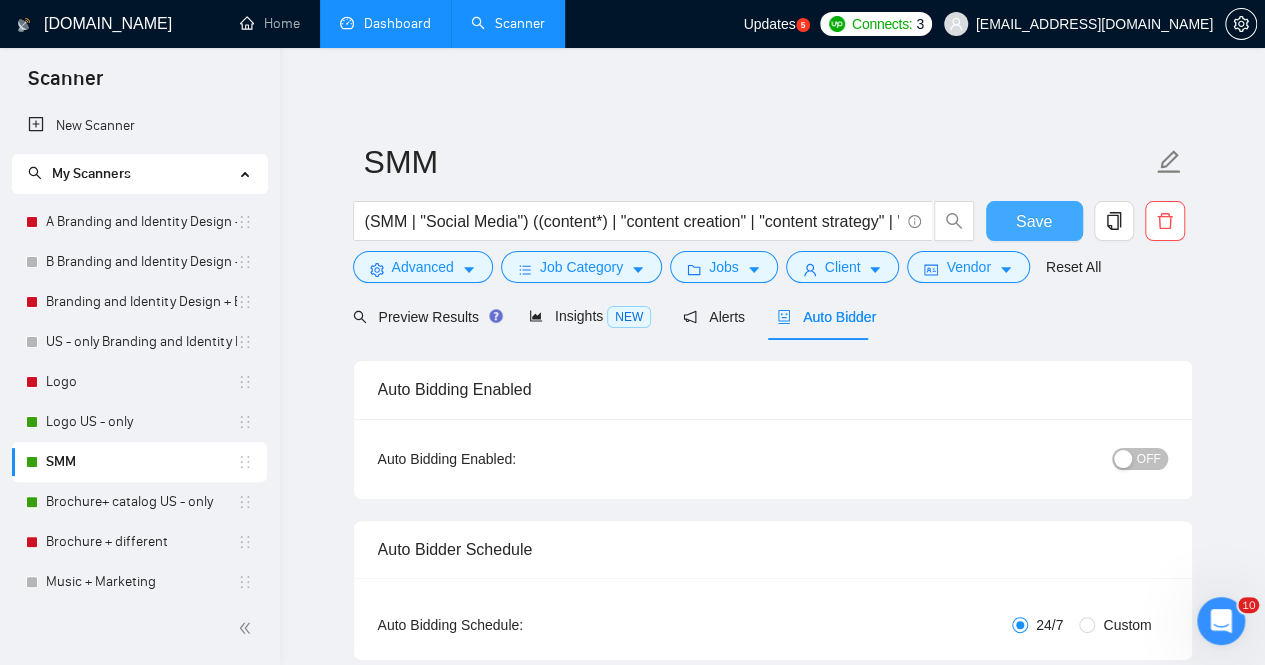 click on "Save" at bounding box center [1034, 221] 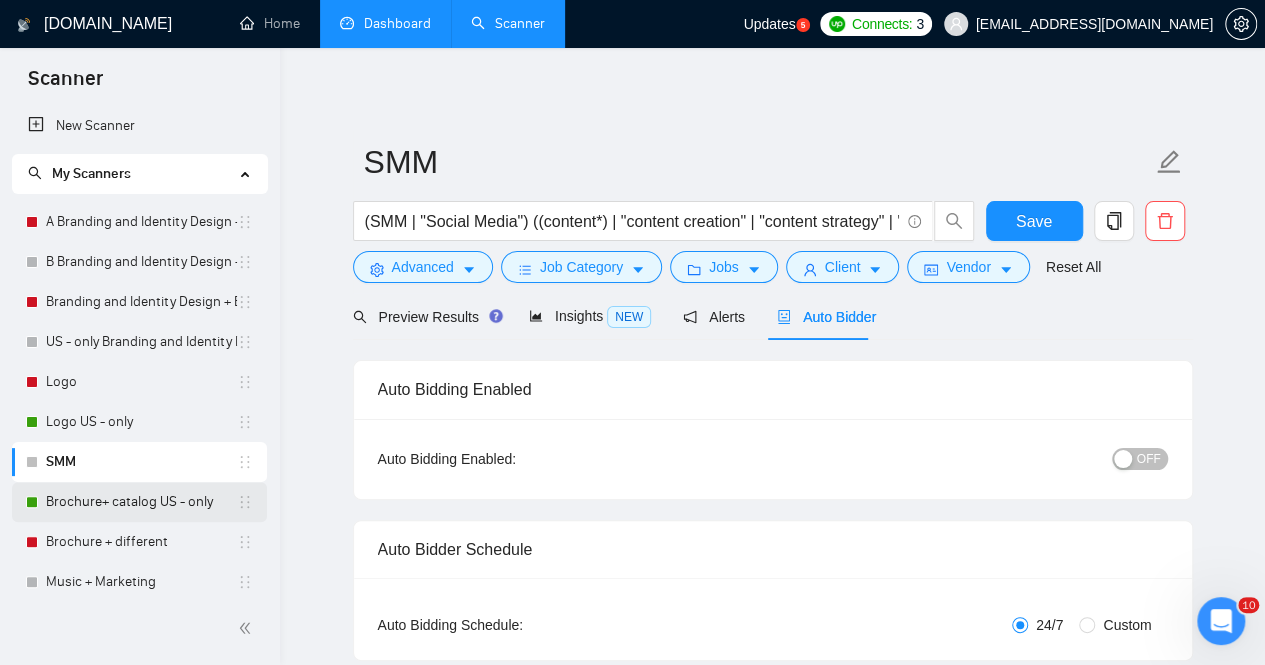 click on "Brochure+ catalog US - only" at bounding box center [141, 502] 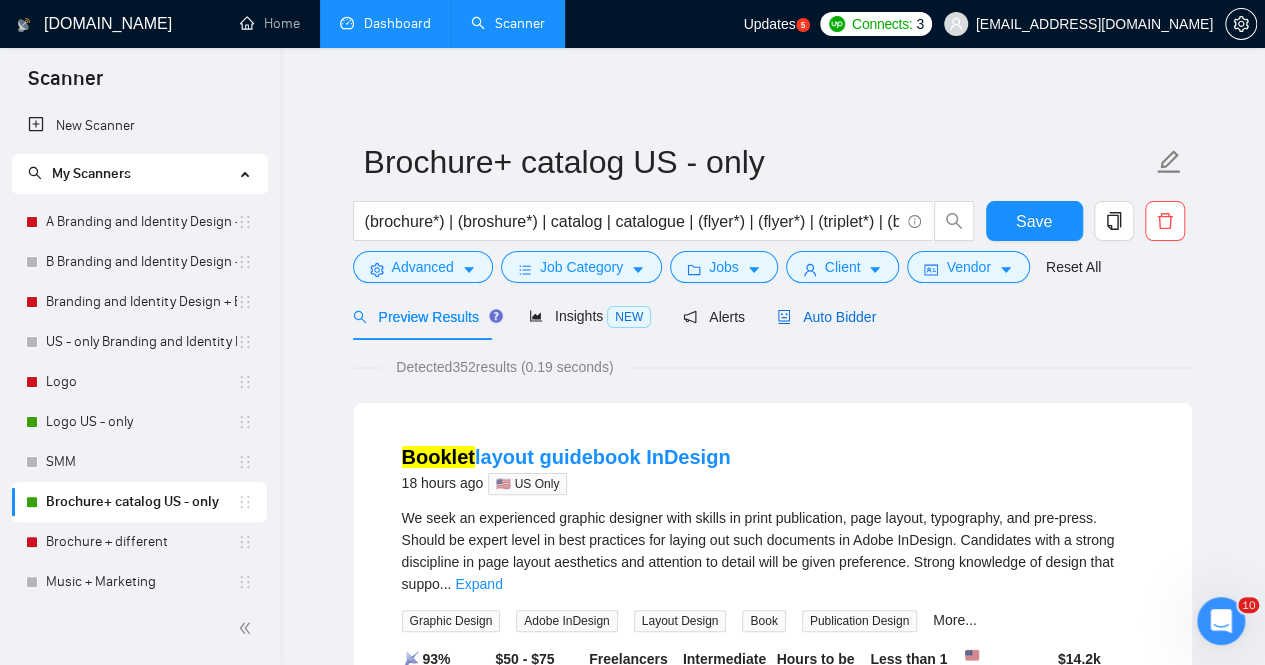 click on "Auto Bidder" at bounding box center (826, 317) 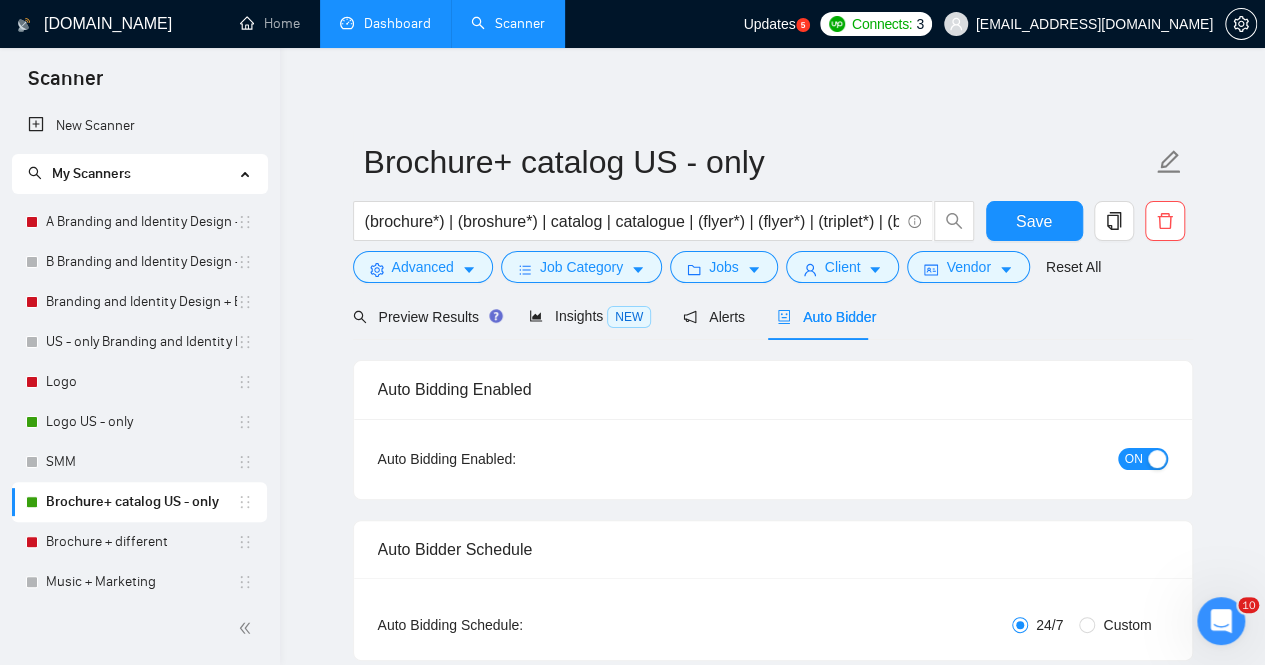 click at bounding box center [1157, 459] 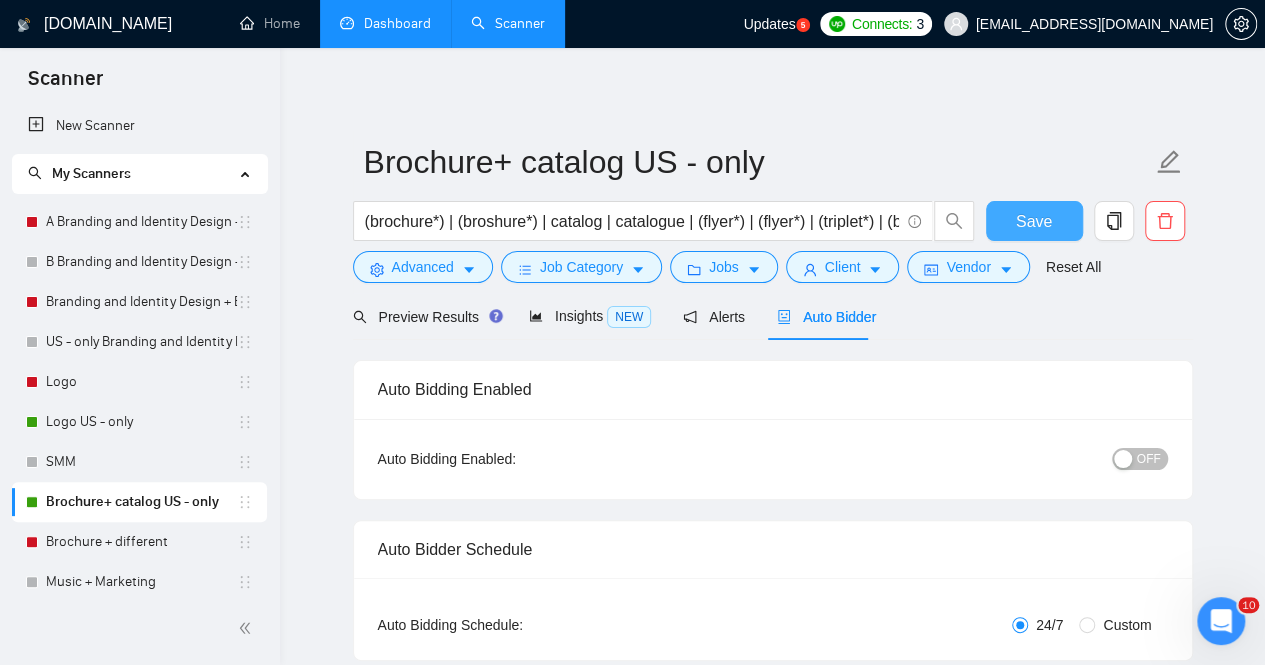 click on "Save" at bounding box center [1034, 221] 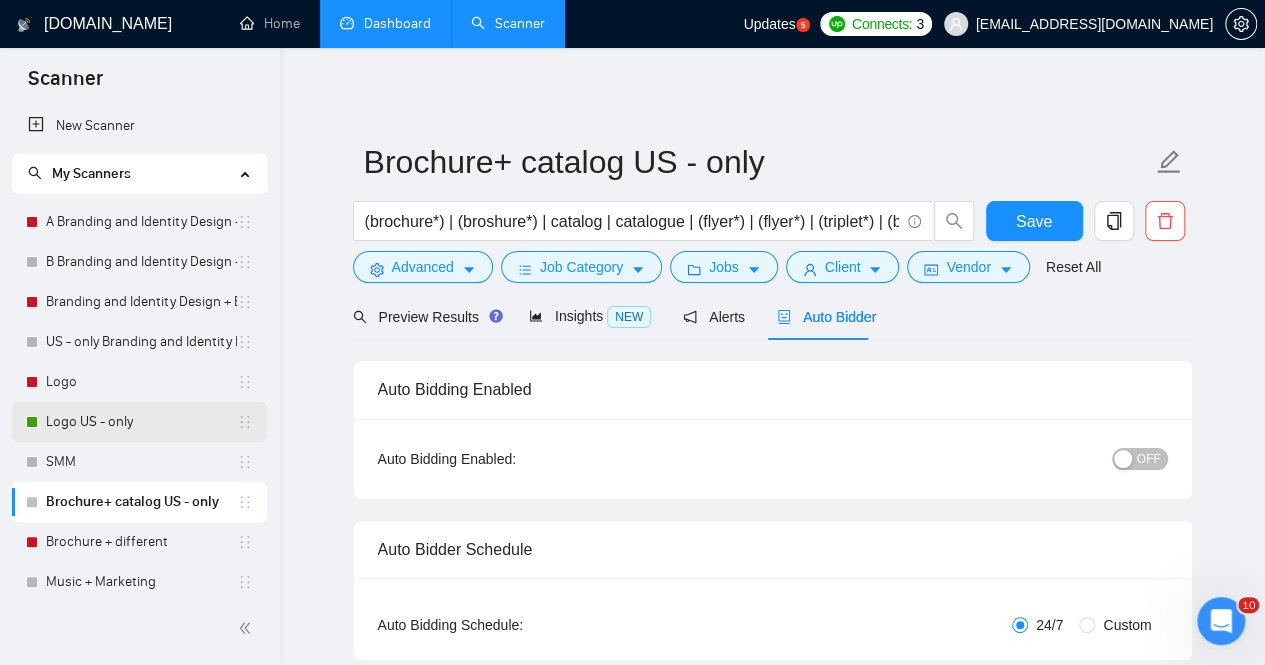 click on "Logo US - only" at bounding box center [141, 422] 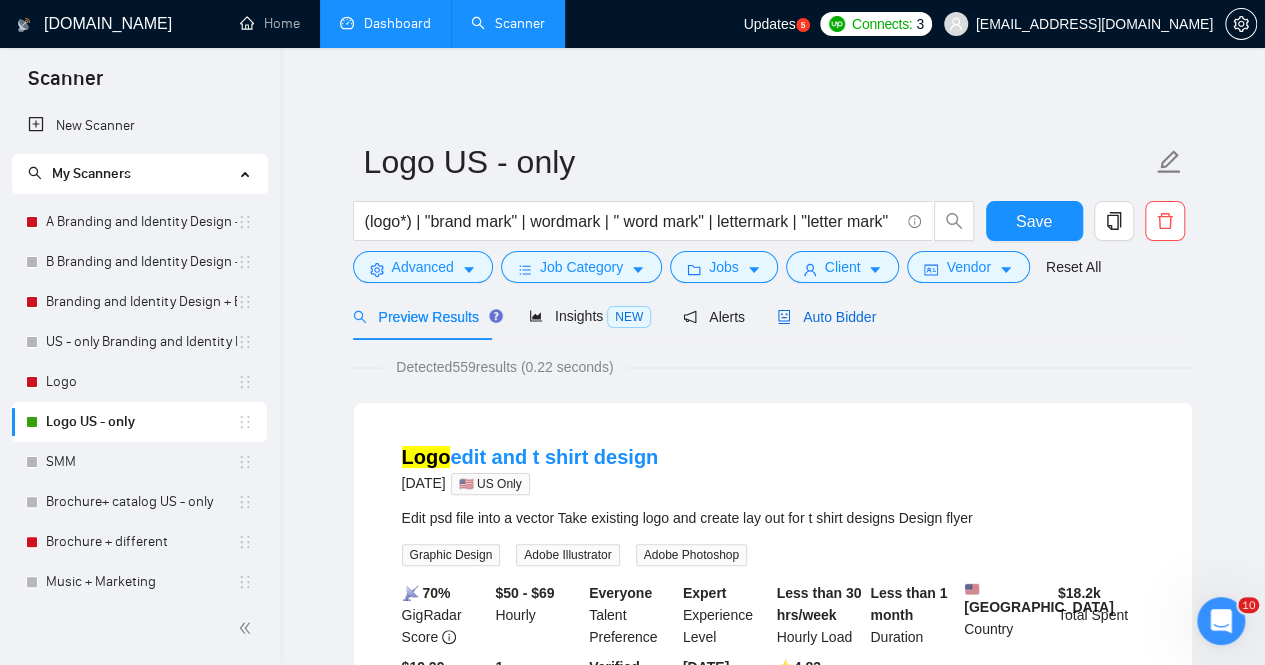 click on "Auto Bidder" at bounding box center (826, 317) 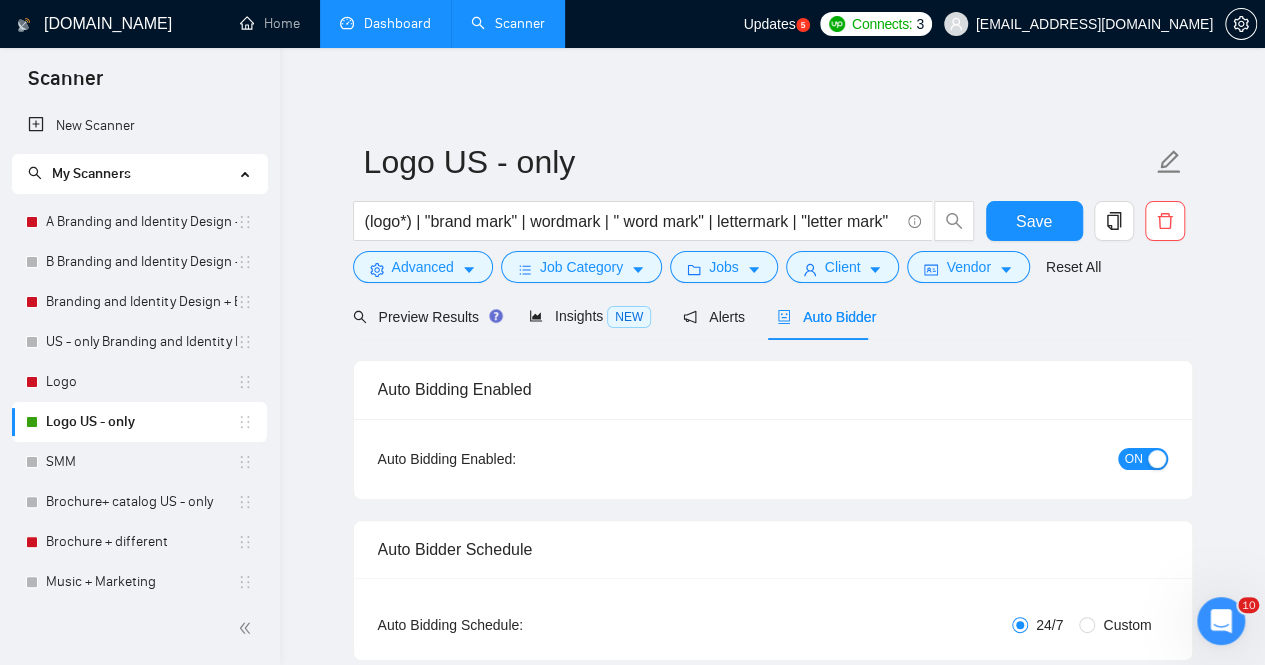 click on "ON" at bounding box center (1134, 459) 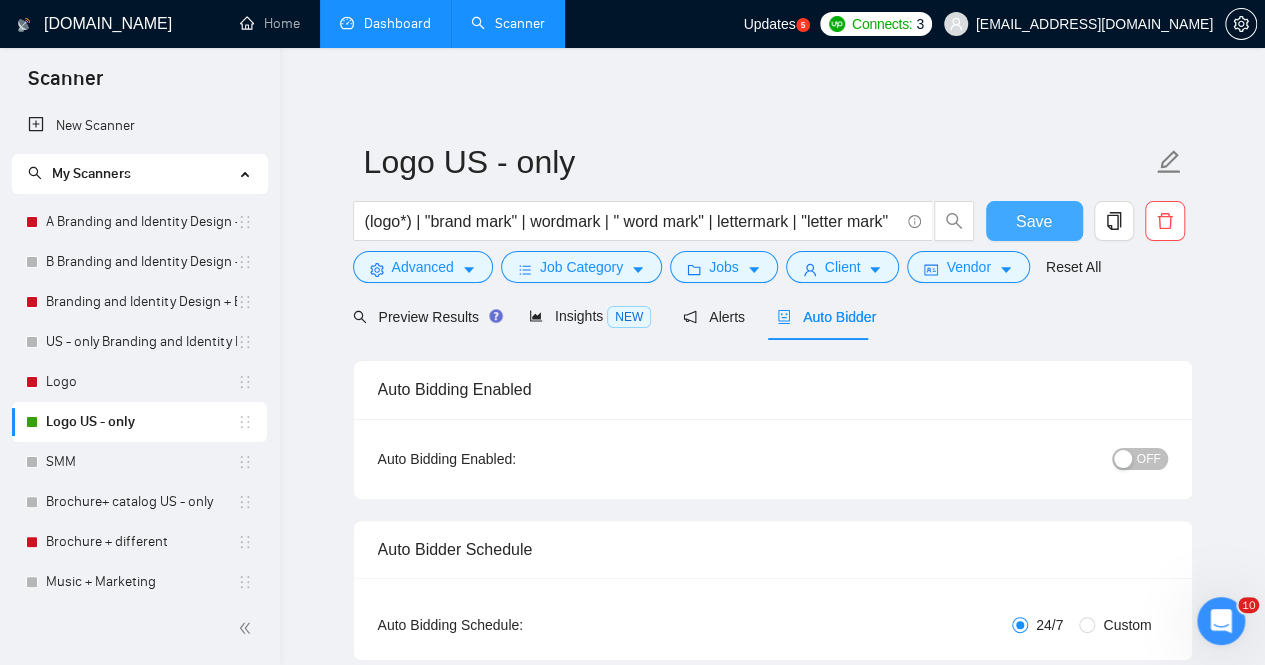 click on "Save" at bounding box center (1034, 221) 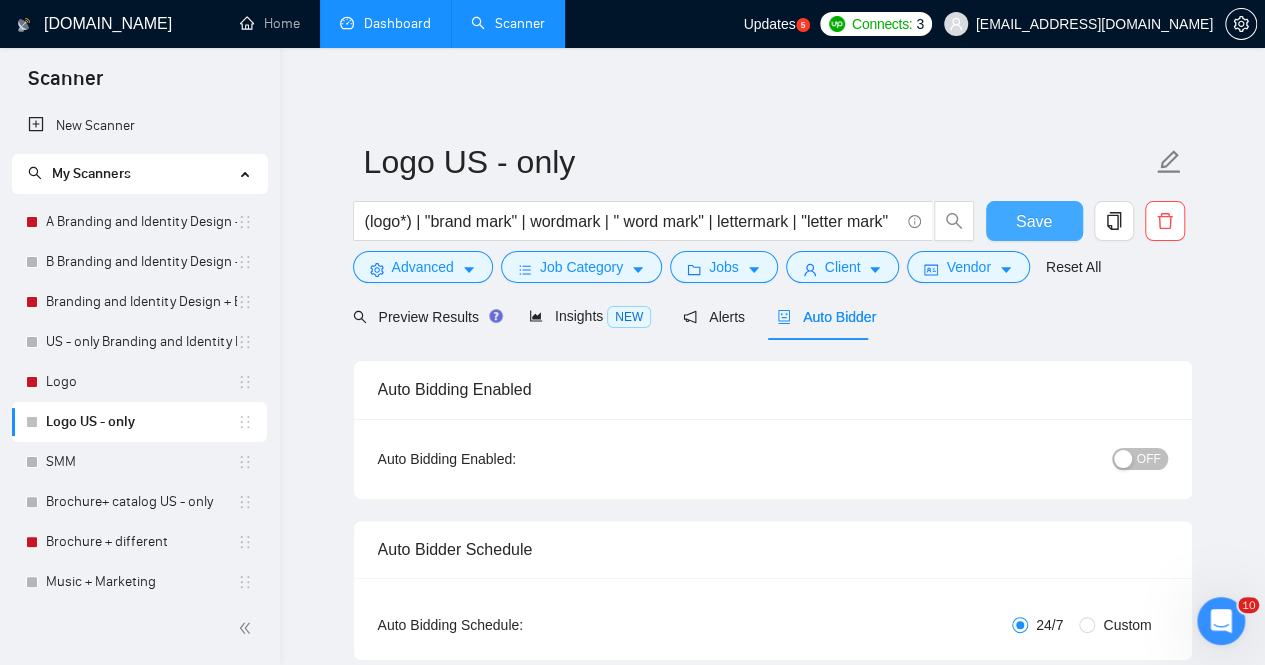 type 